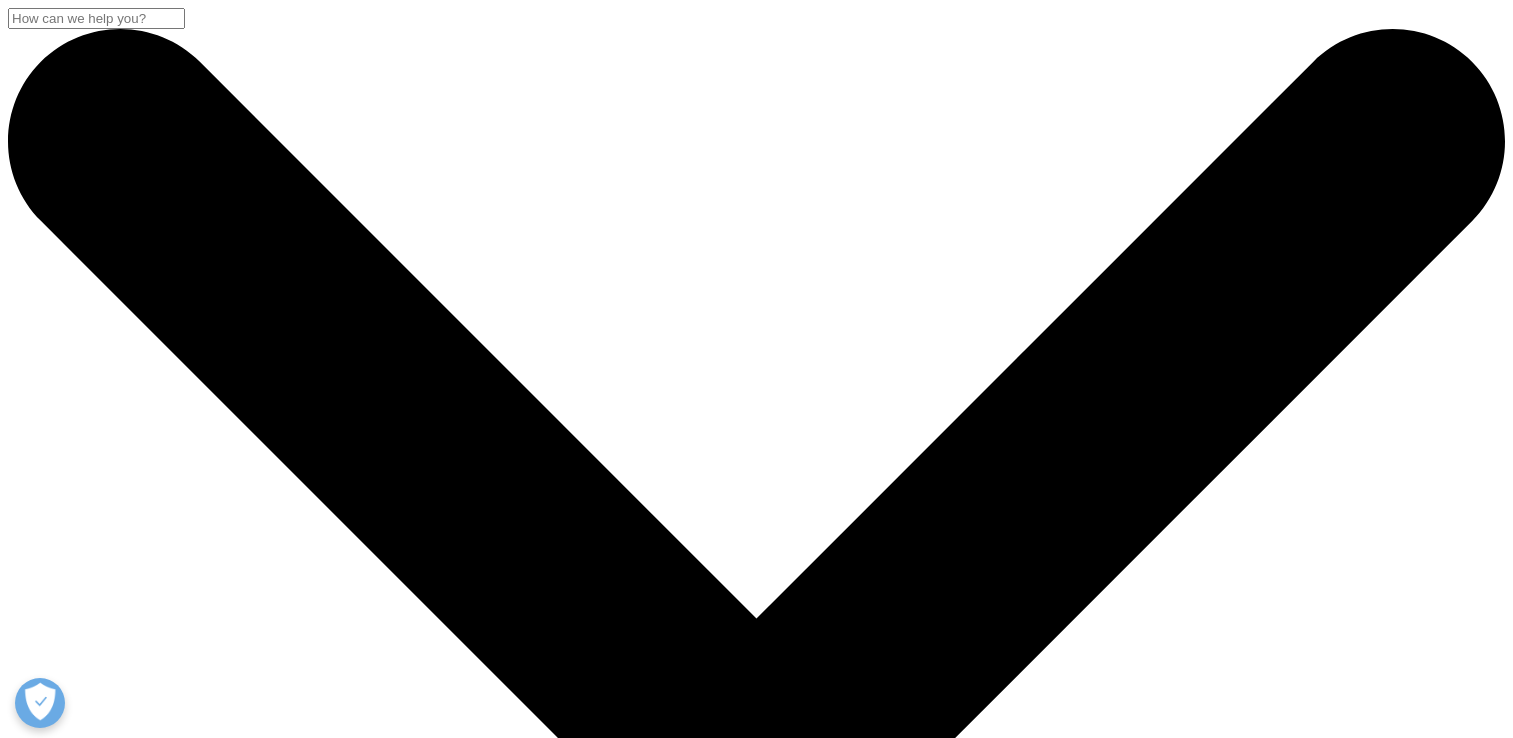 scroll, scrollTop: 0, scrollLeft: 0, axis: both 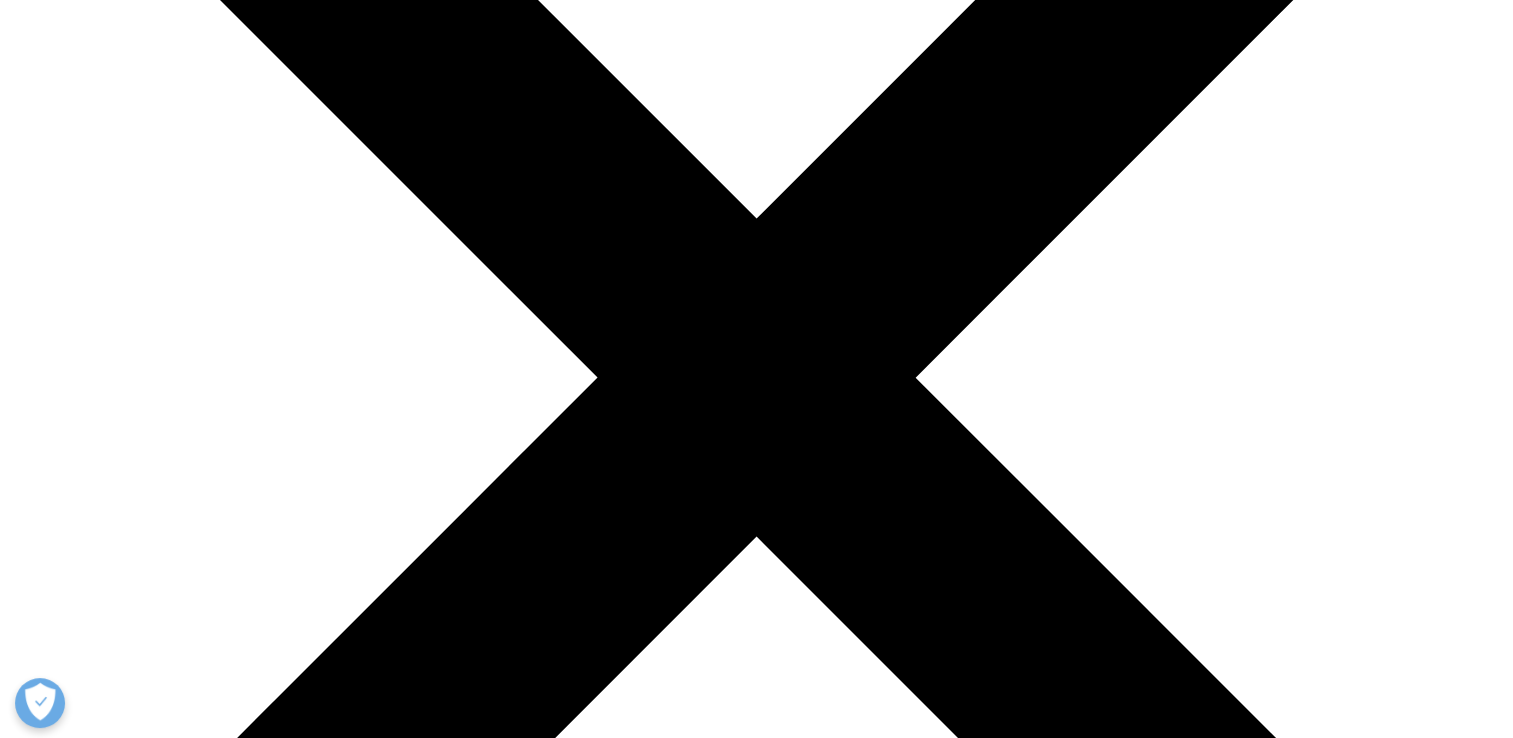 click on "海外データ" at bounding box center (436, 10662) 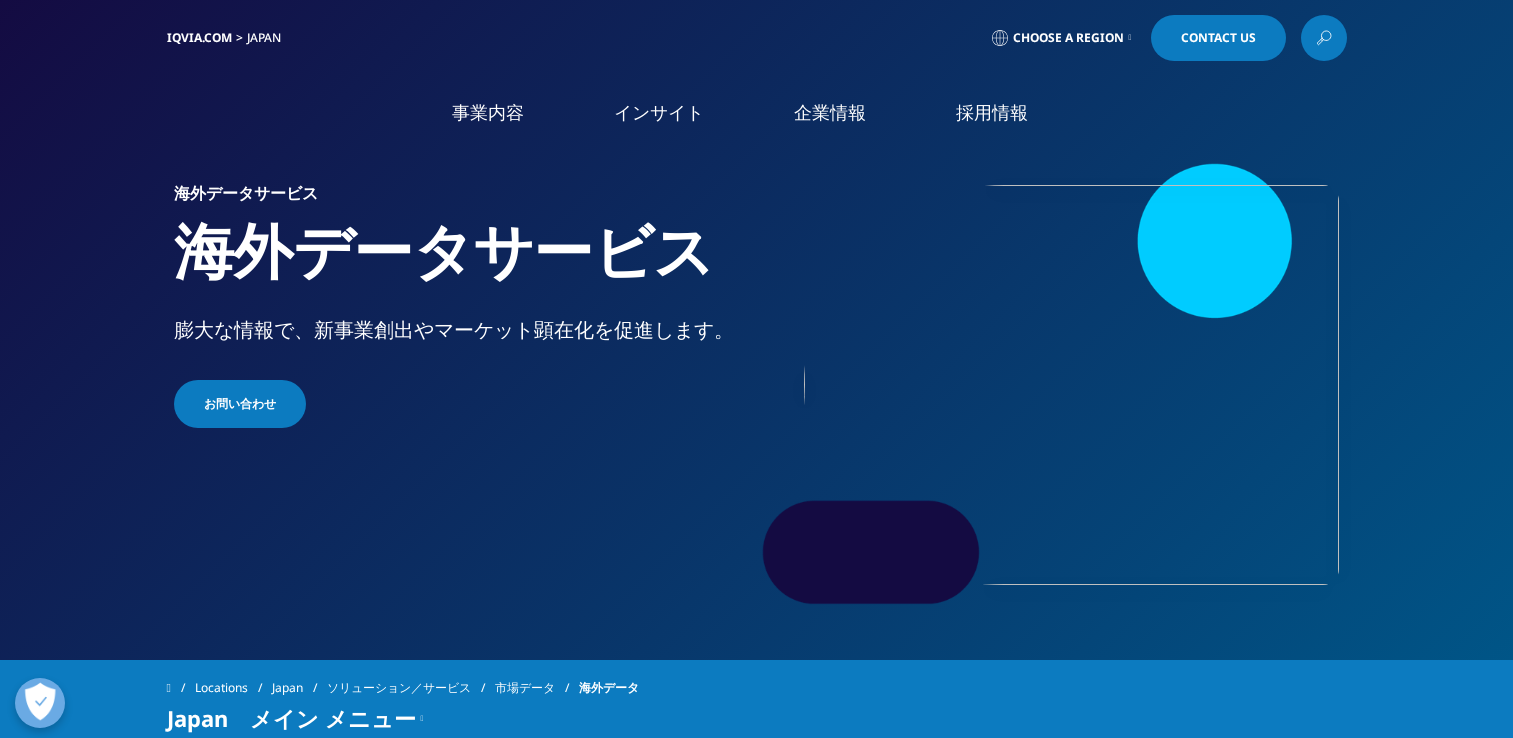 scroll, scrollTop: 200, scrollLeft: 0, axis: vertical 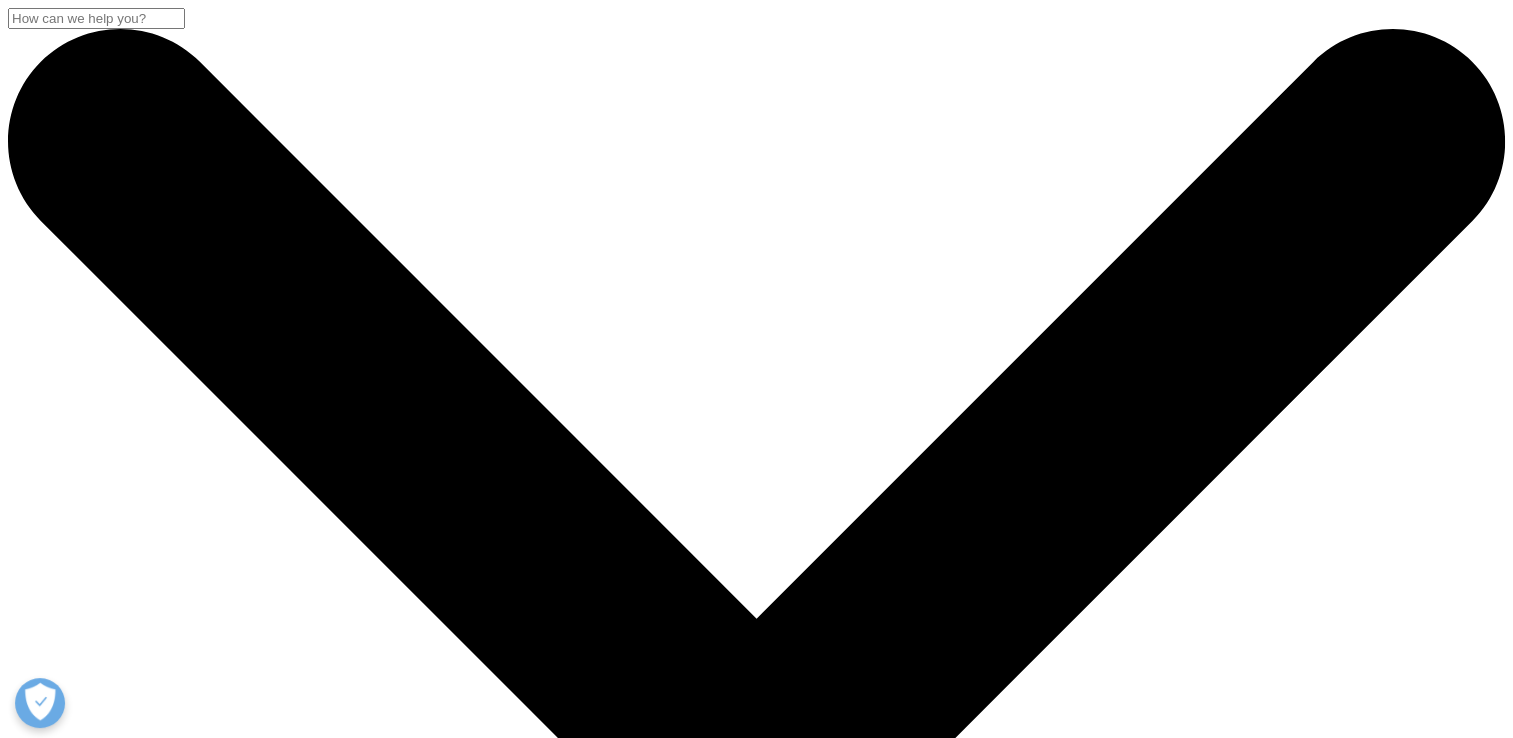 click at bounding box center [8, 4895] 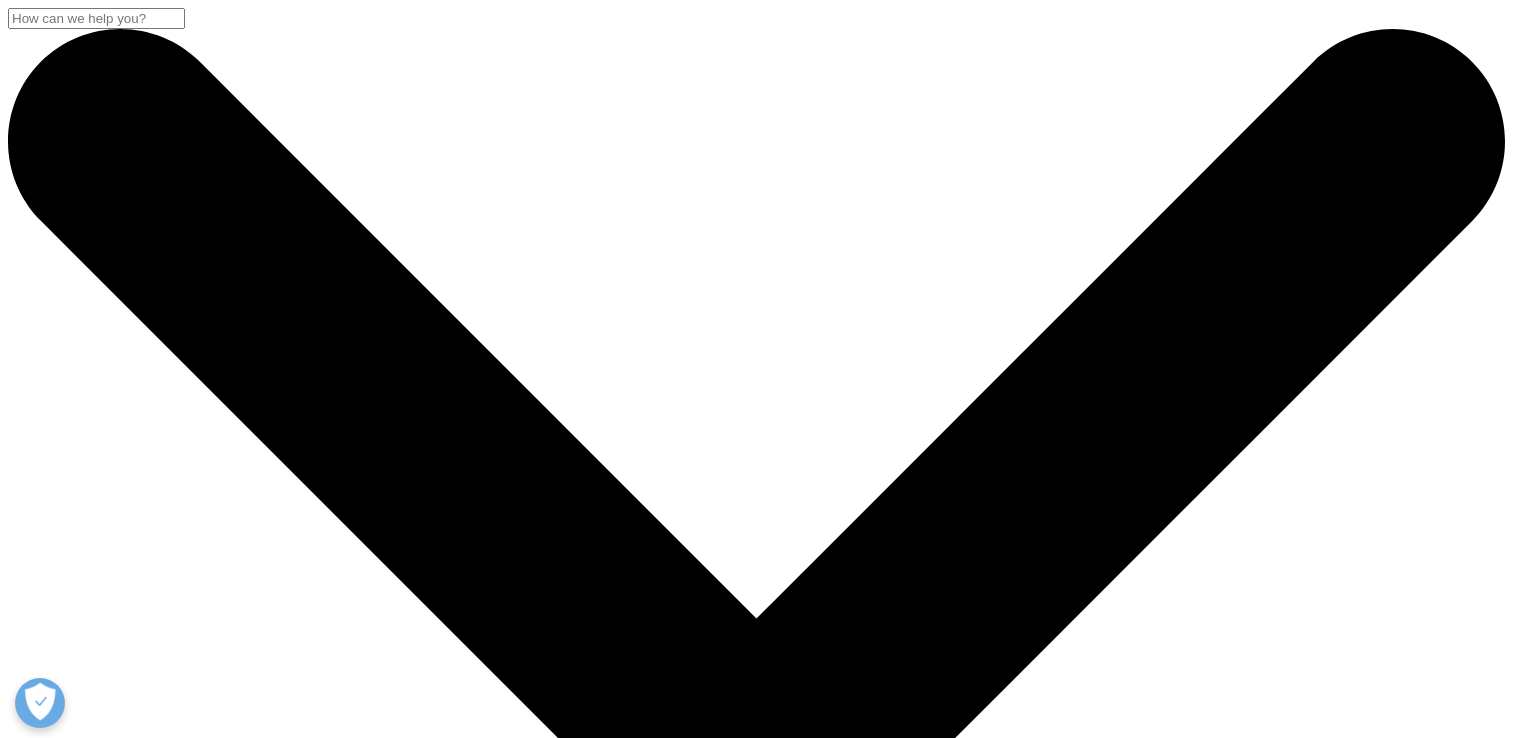 scroll, scrollTop: 0, scrollLeft: 0, axis: both 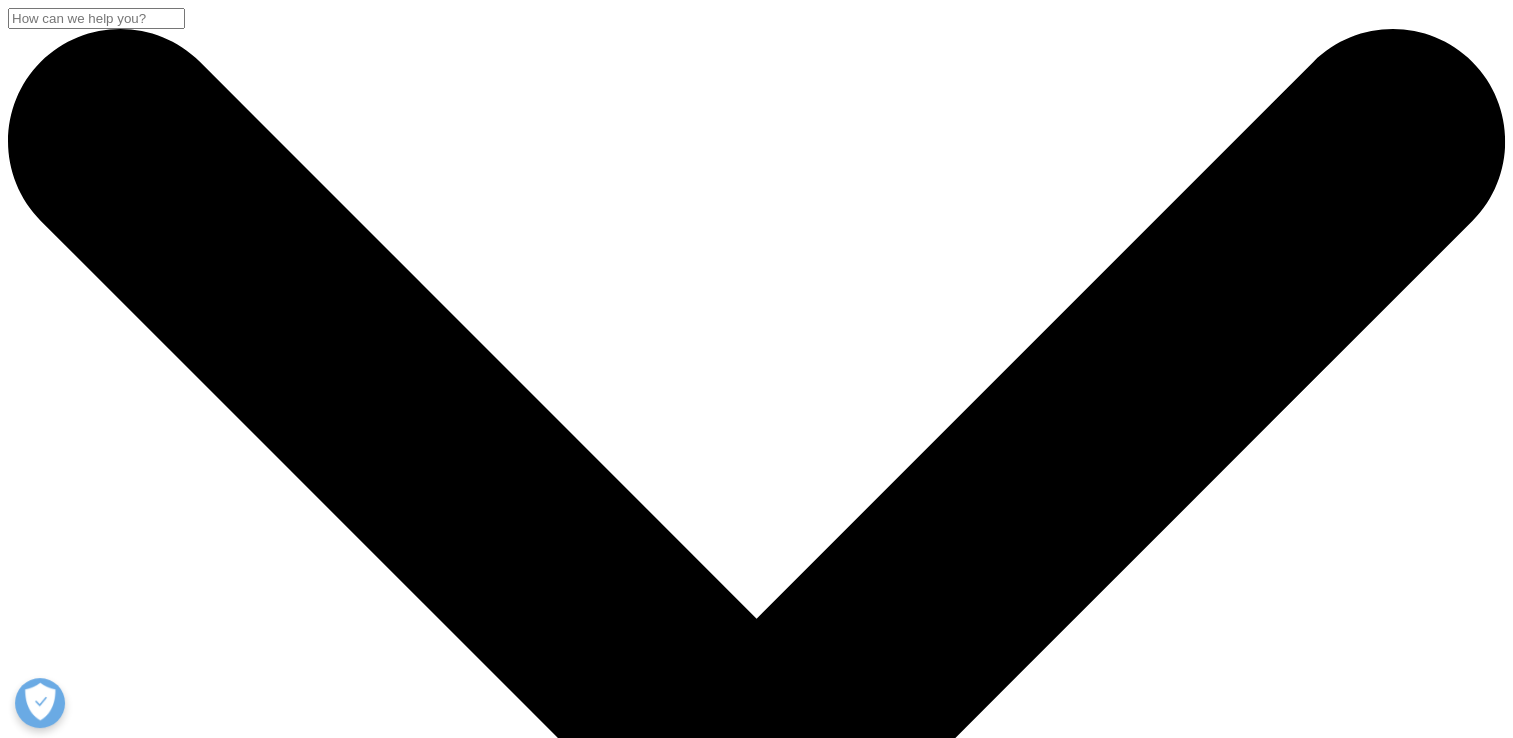 click at bounding box center [8, 4895] 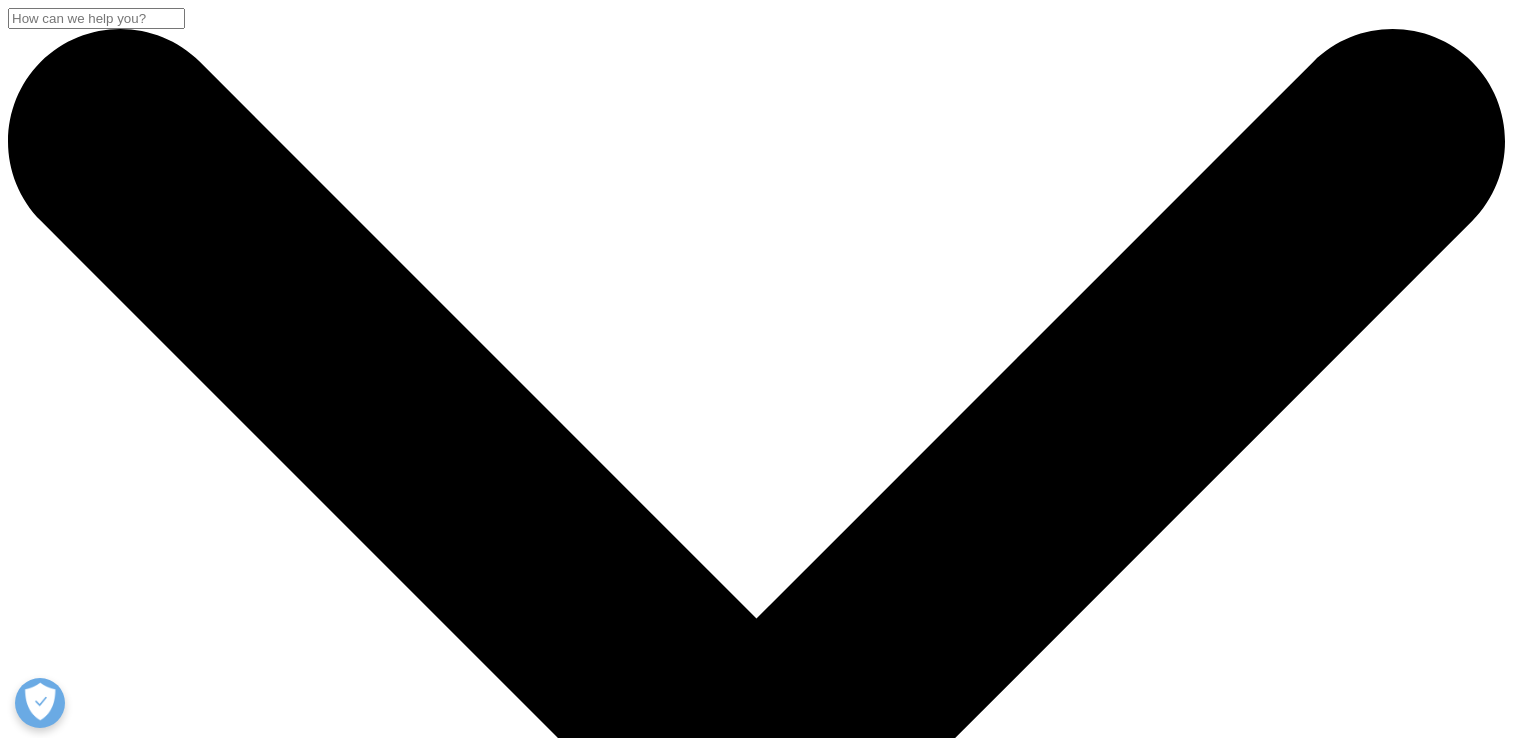 scroll, scrollTop: 0, scrollLeft: 0, axis: both 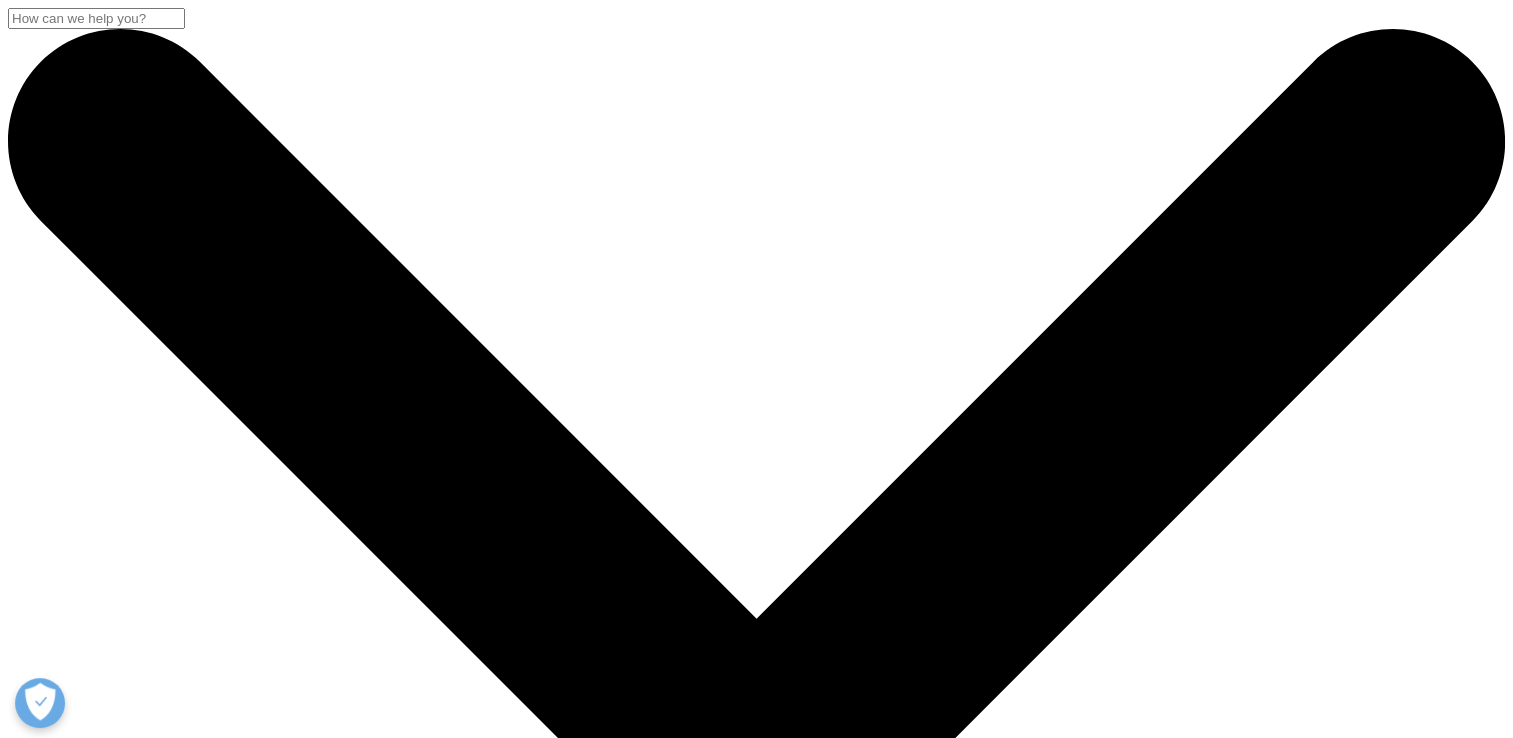 click at bounding box center (88, 4895) 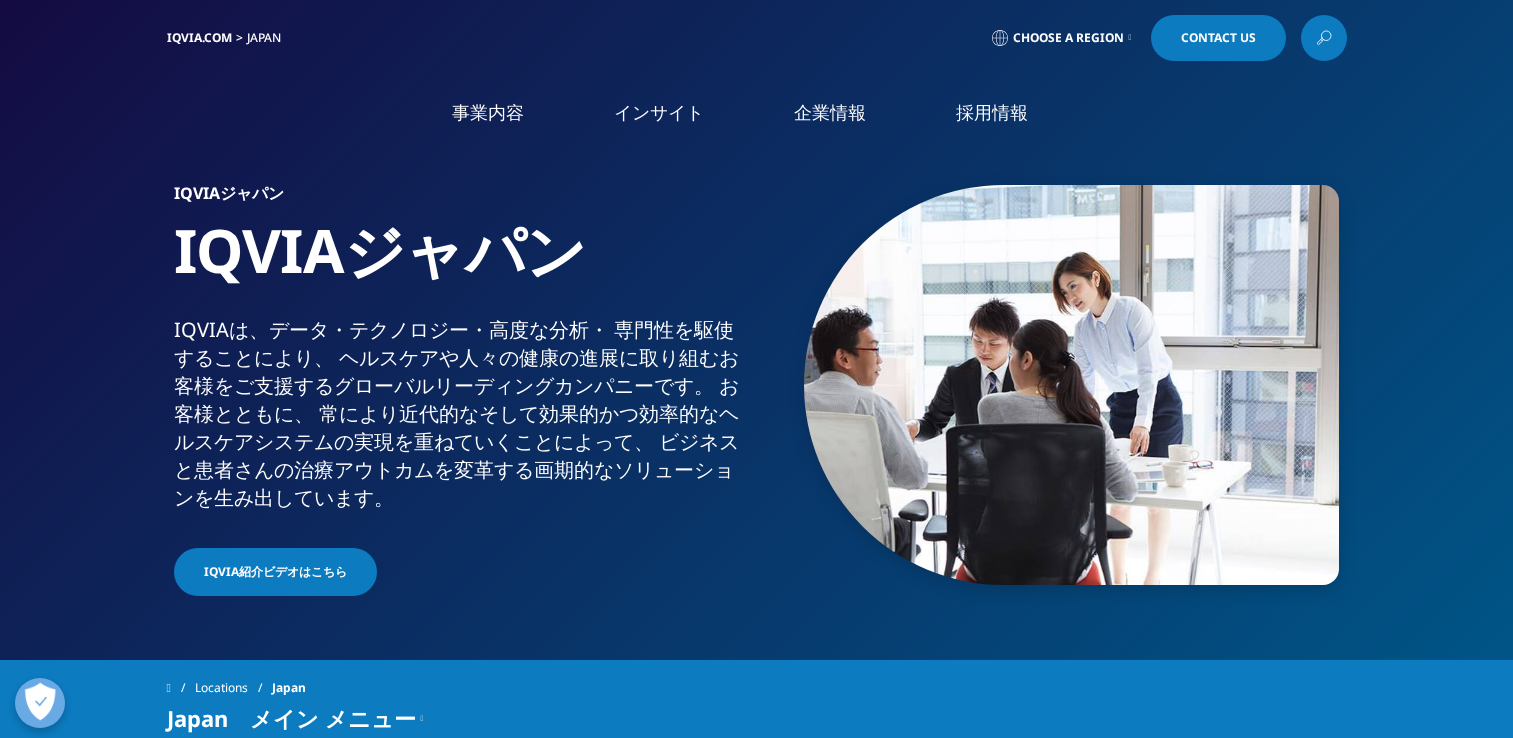 scroll, scrollTop: 300, scrollLeft: 0, axis: vertical 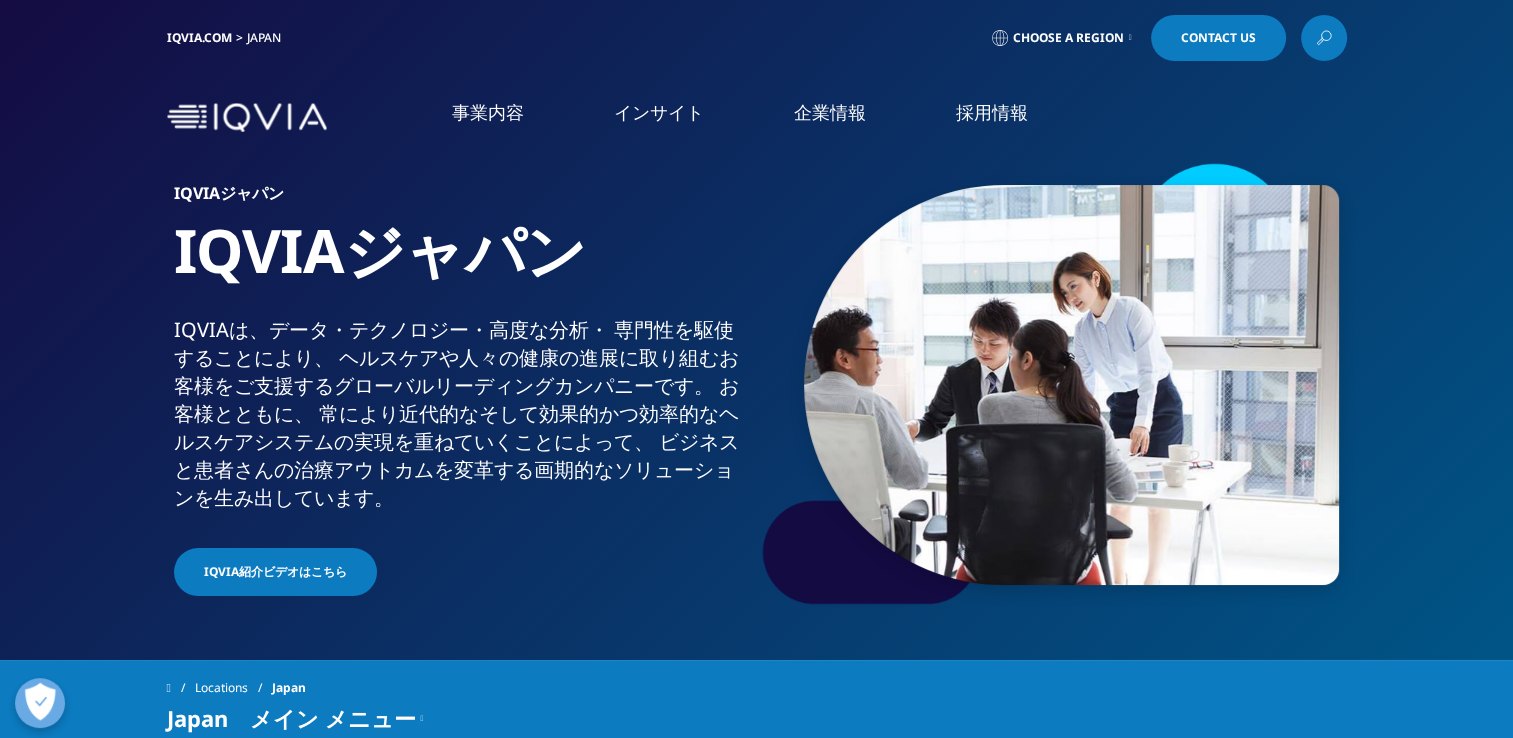 click at bounding box center (247, 117) 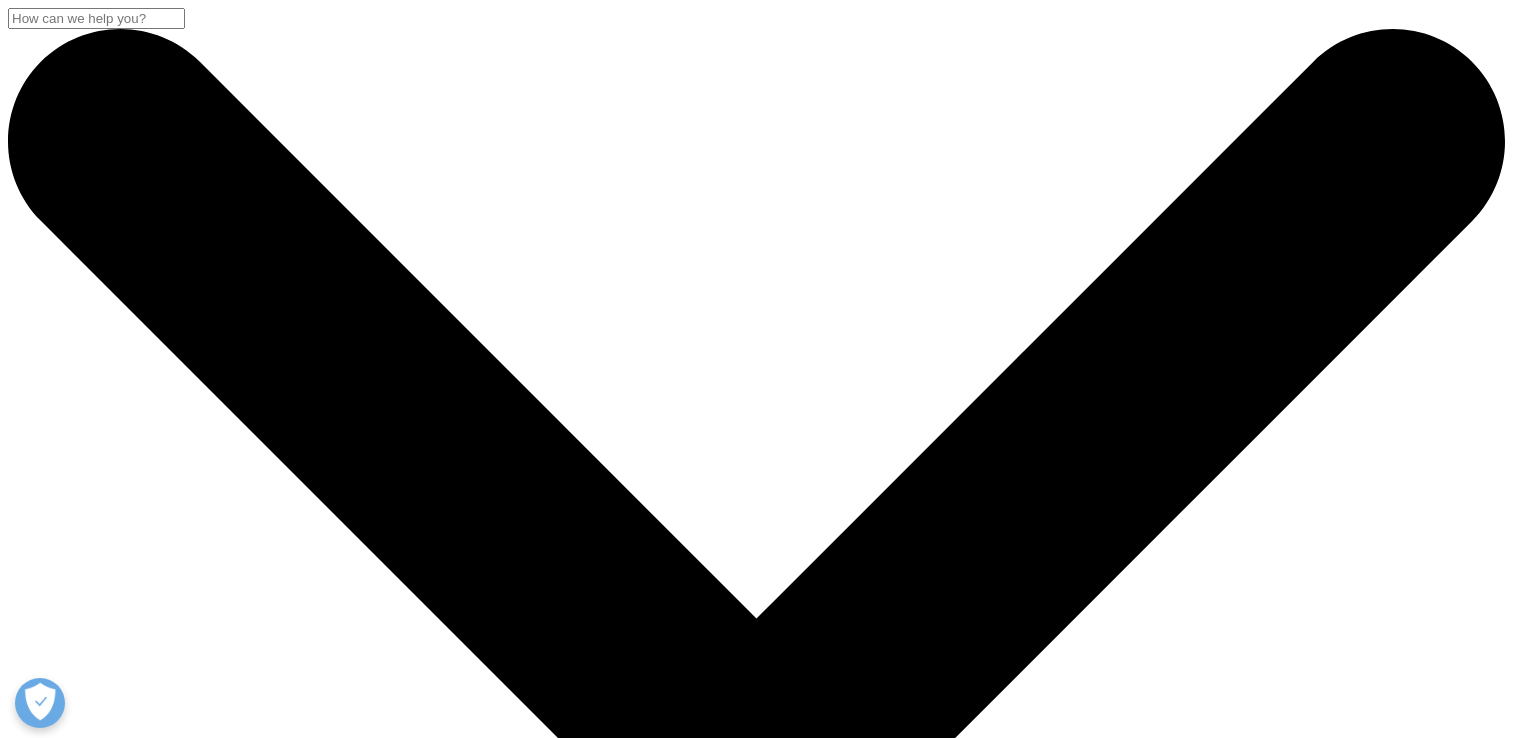 scroll, scrollTop: 0, scrollLeft: 0, axis: both 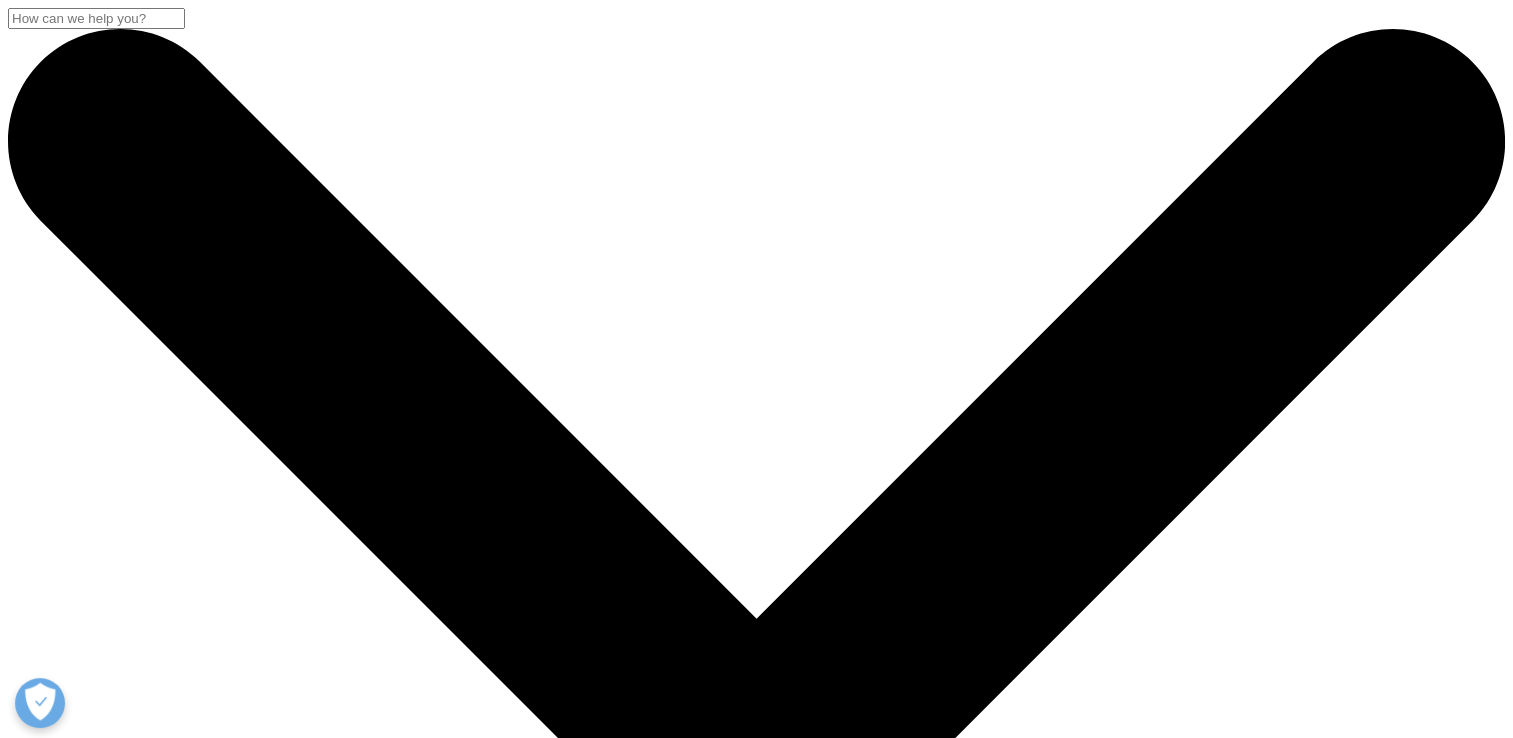 click at bounding box center (8, 4895) 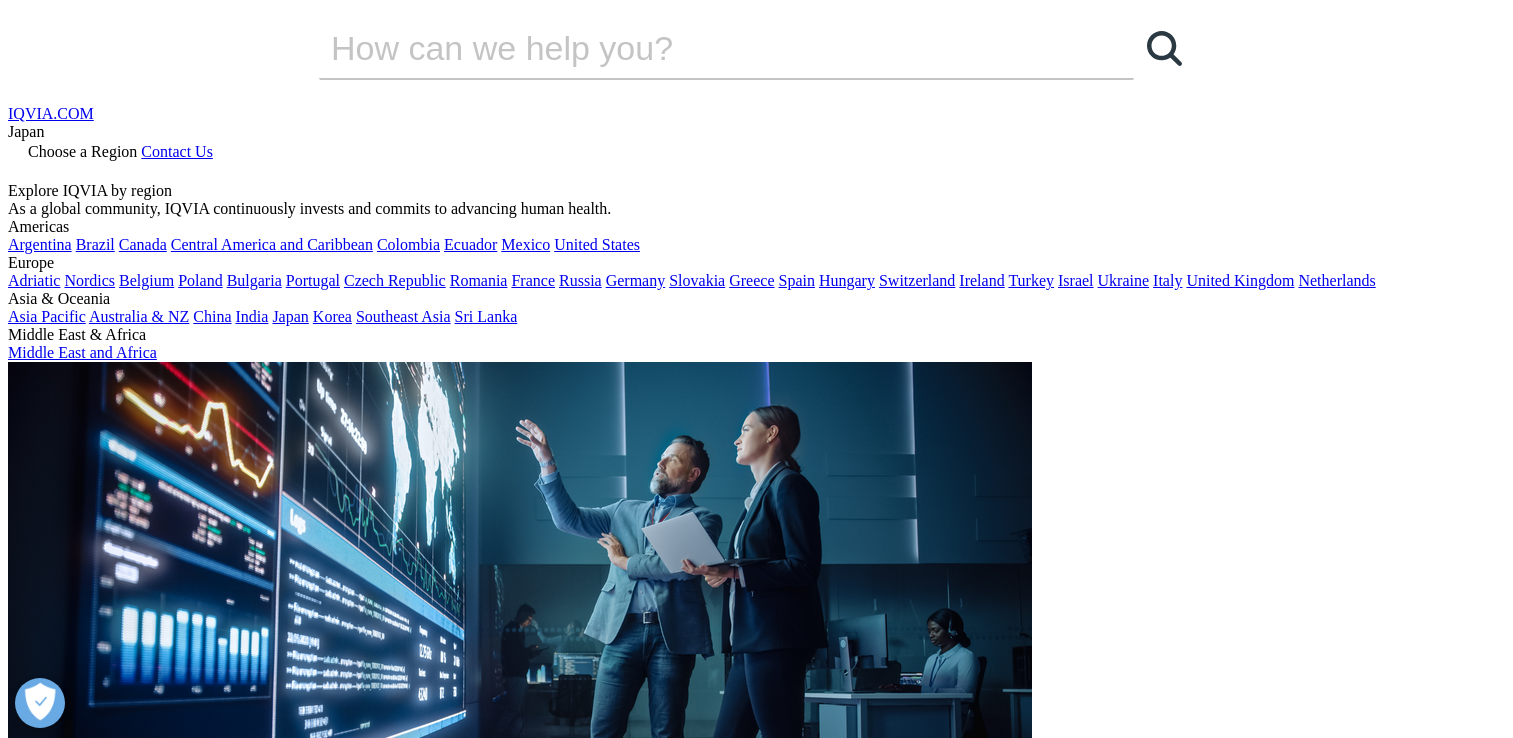 scroll, scrollTop: 200, scrollLeft: 0, axis: vertical 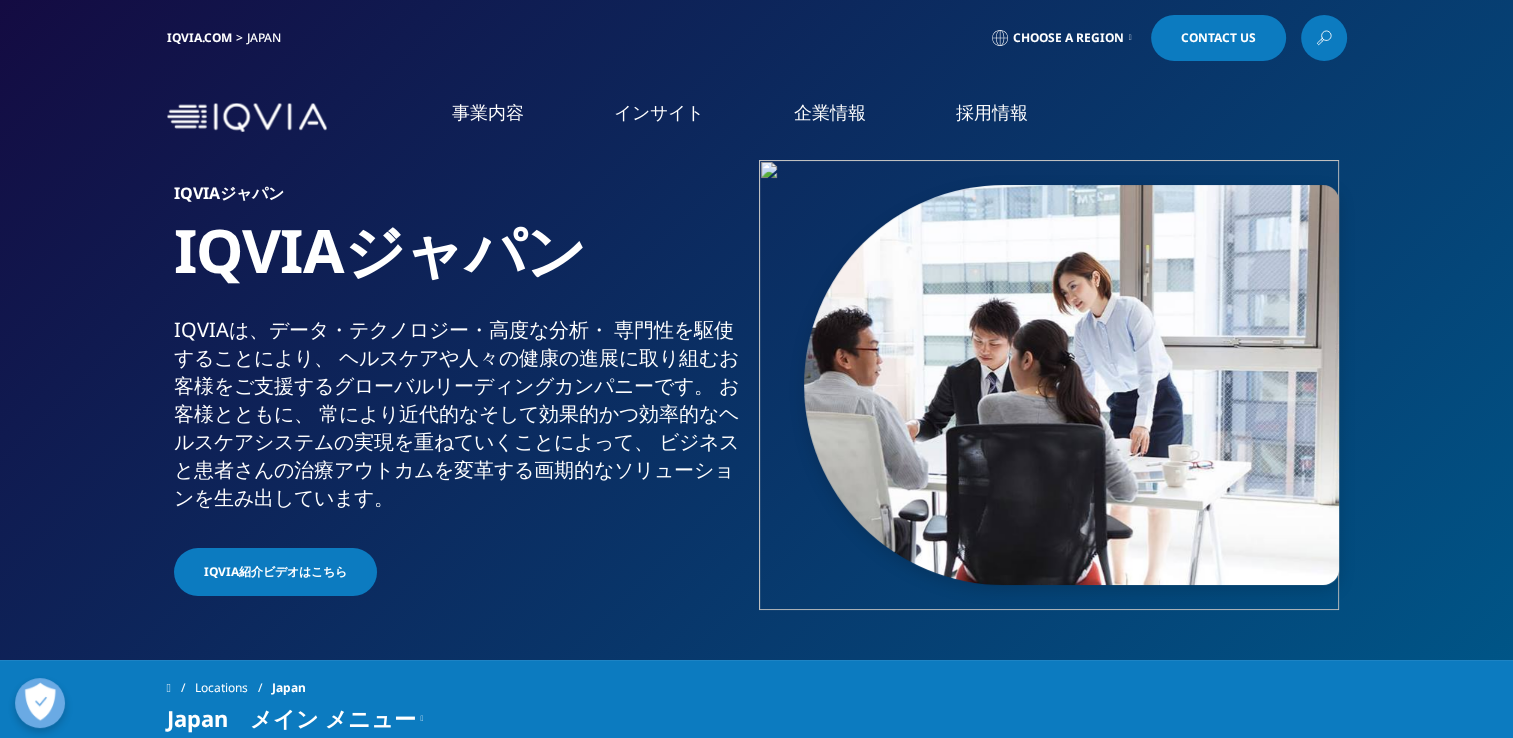 click at bounding box center [247, 117] 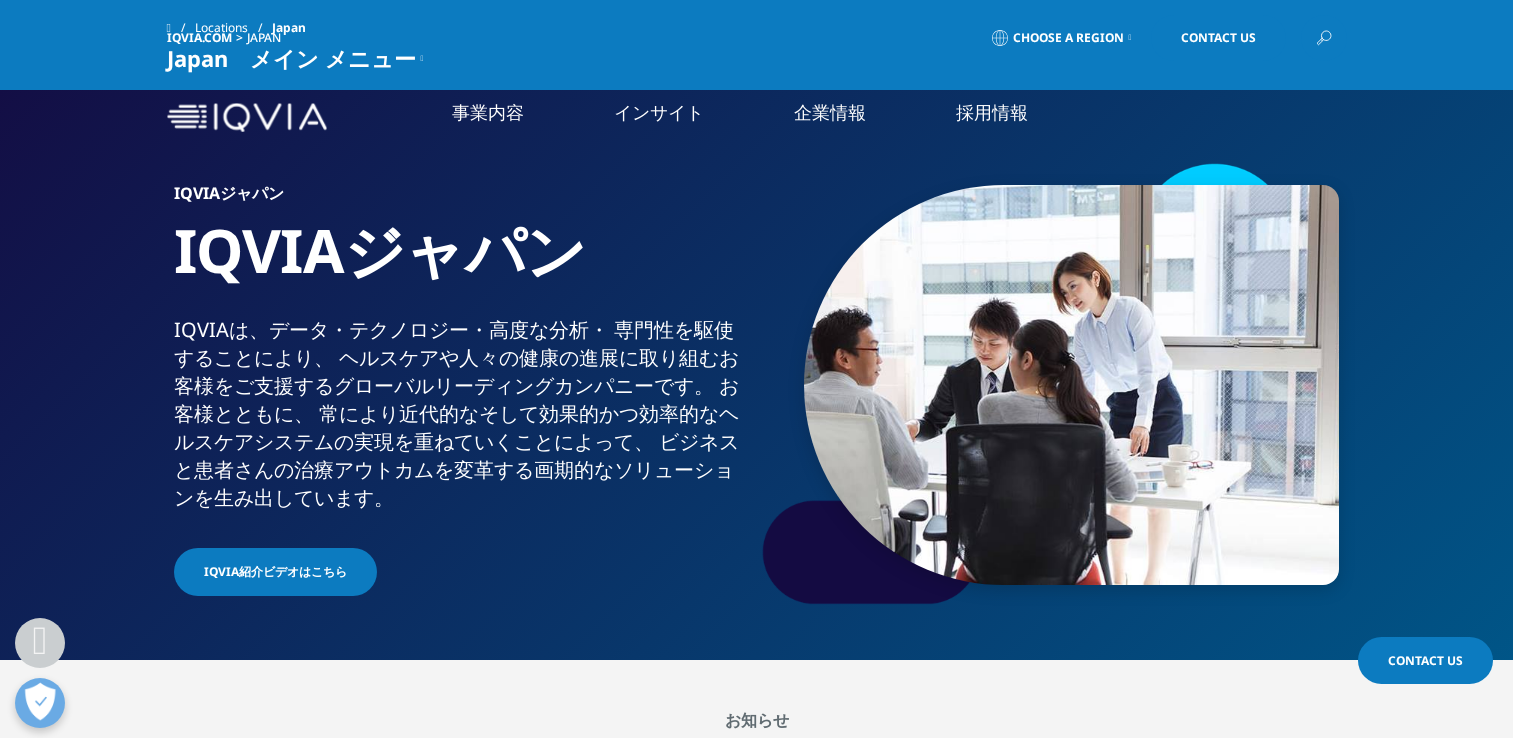 scroll, scrollTop: 700, scrollLeft: 0, axis: vertical 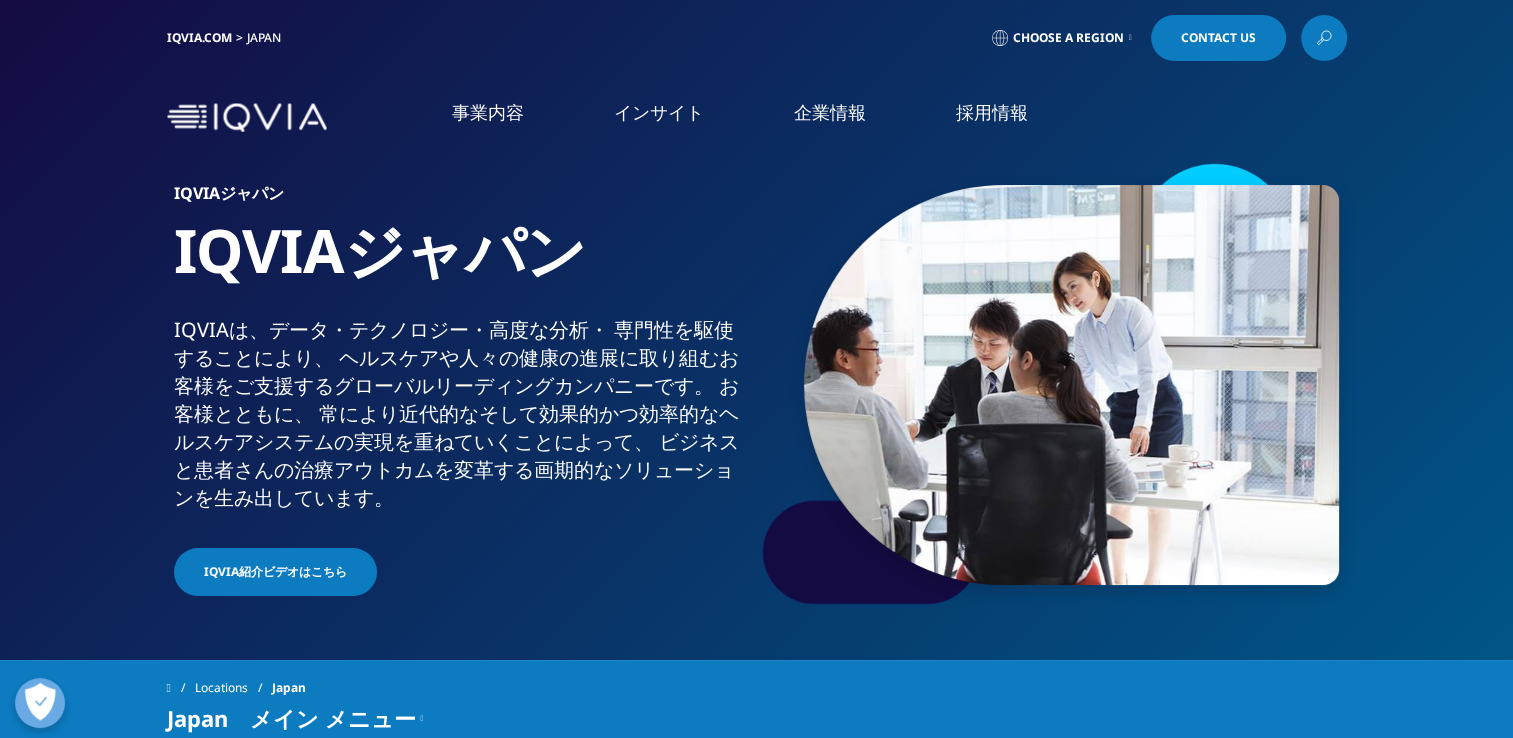 click on "市場データ" at bounding box center (701, 380) 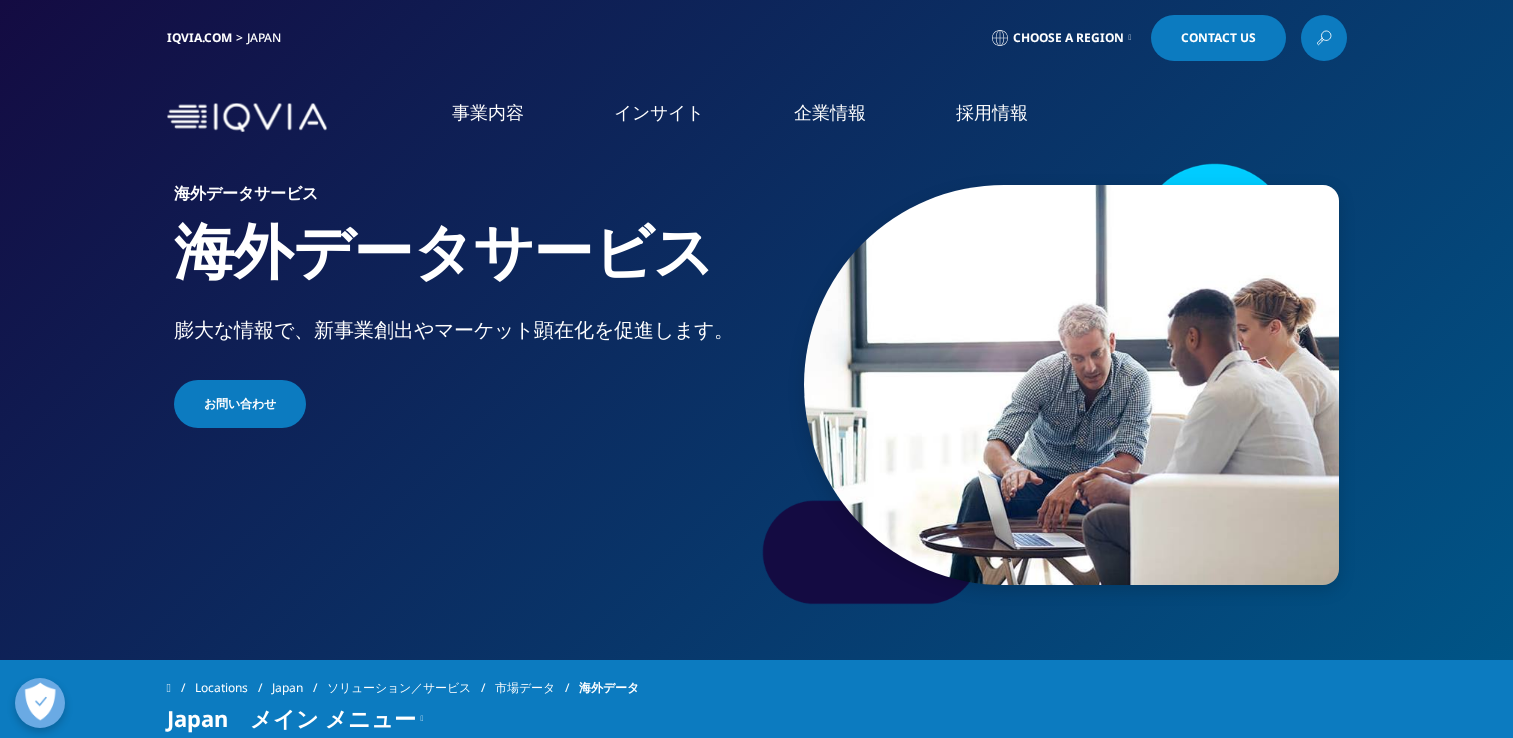 scroll, scrollTop: 0, scrollLeft: 0, axis: both 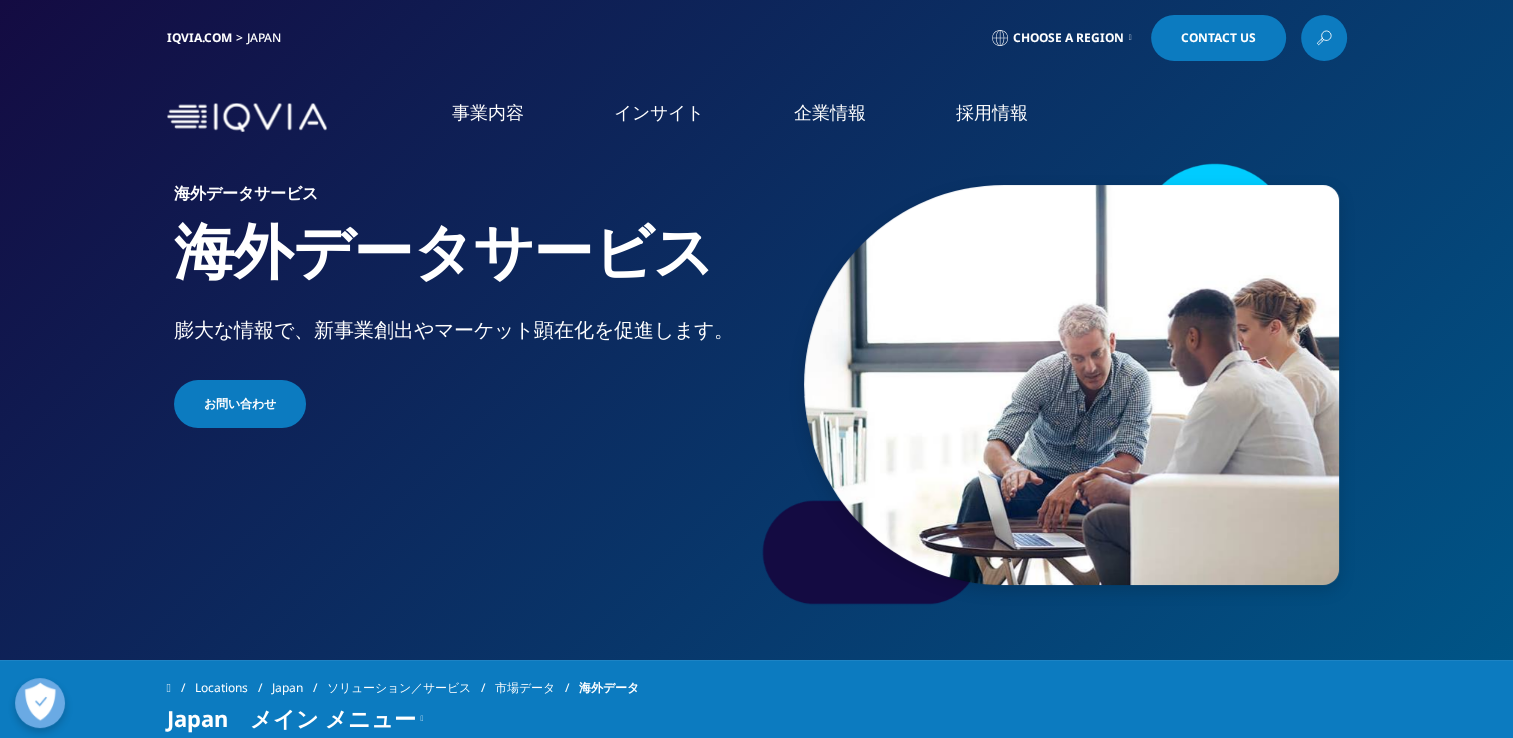 click at bounding box center [247, 117] 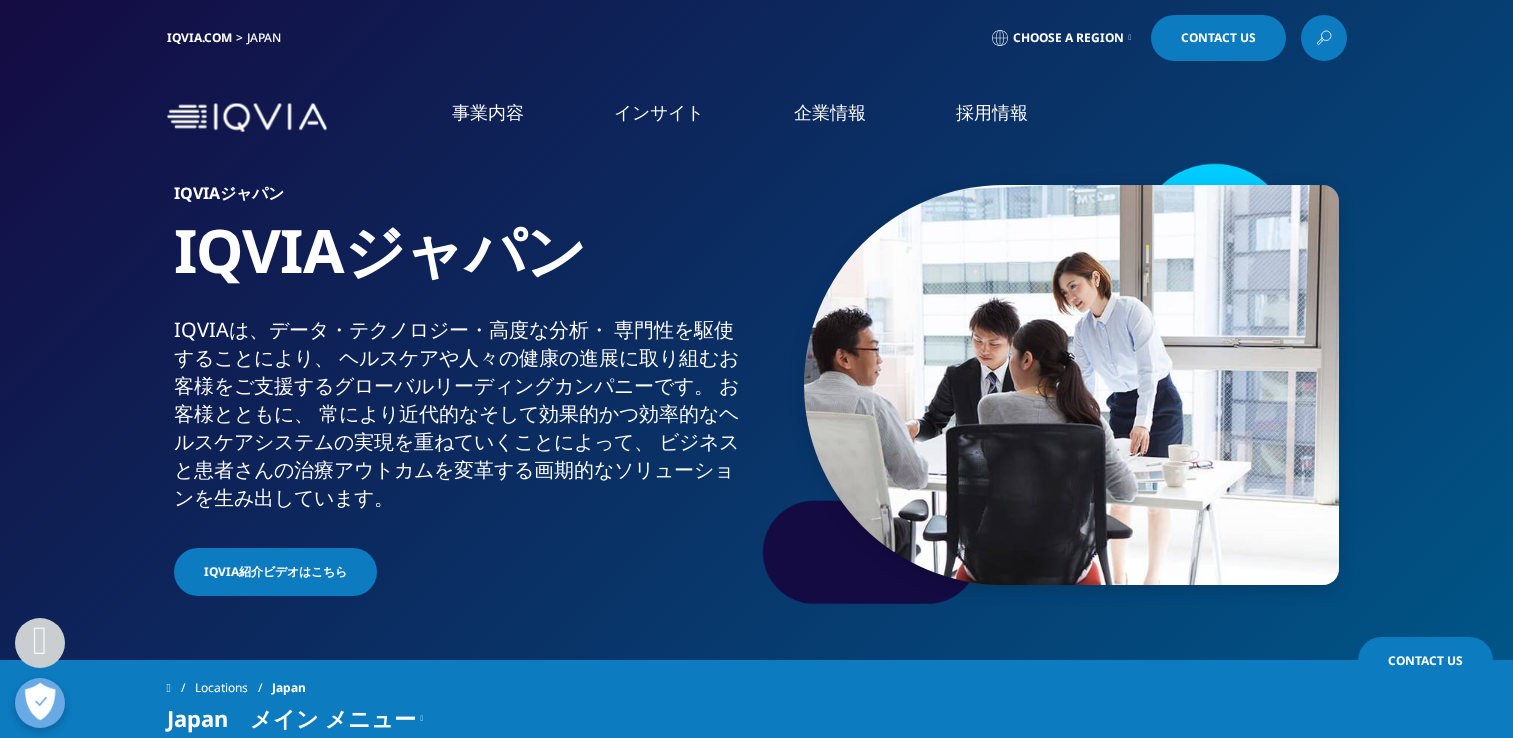 scroll, scrollTop: 500, scrollLeft: 0, axis: vertical 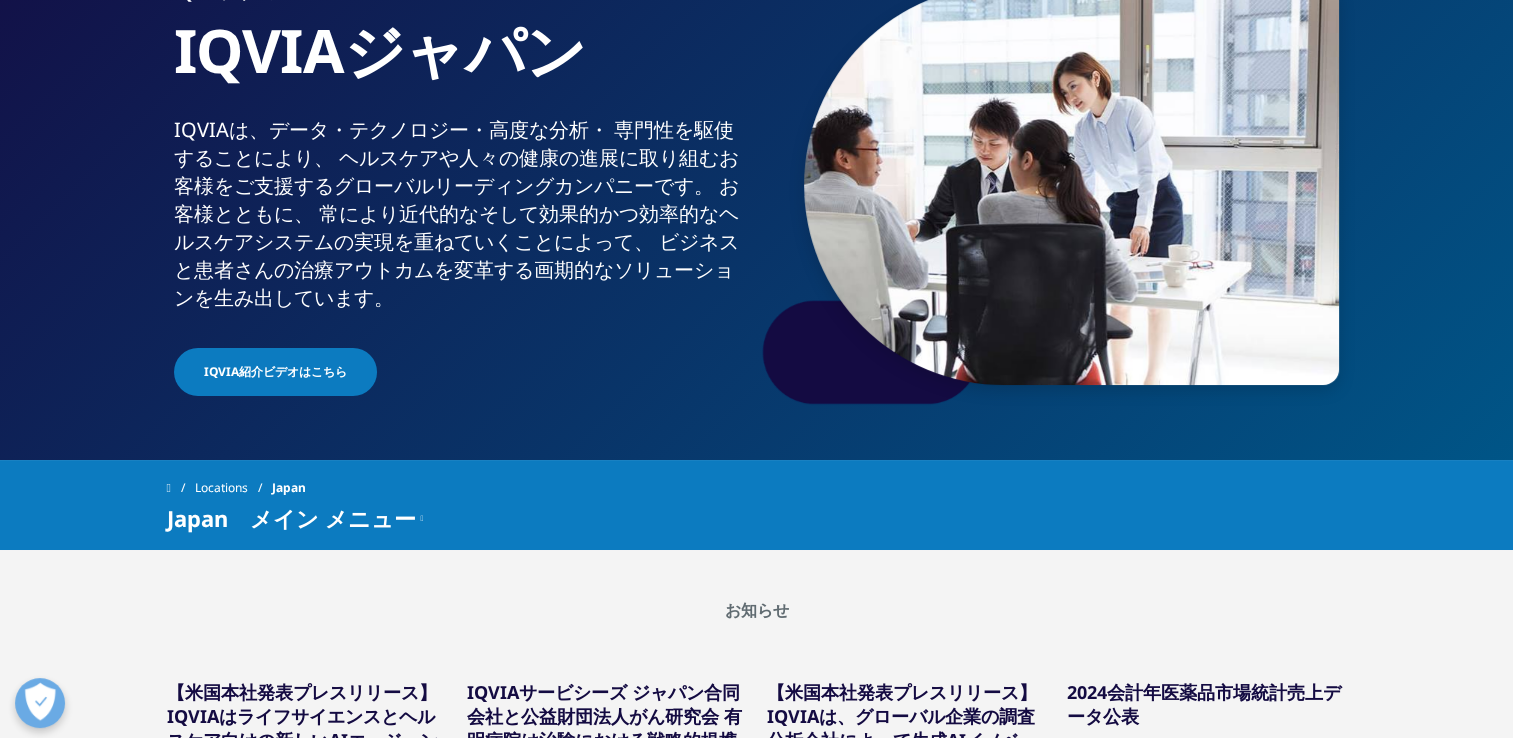 click on "市場データ" at bounding box center (87, 185) 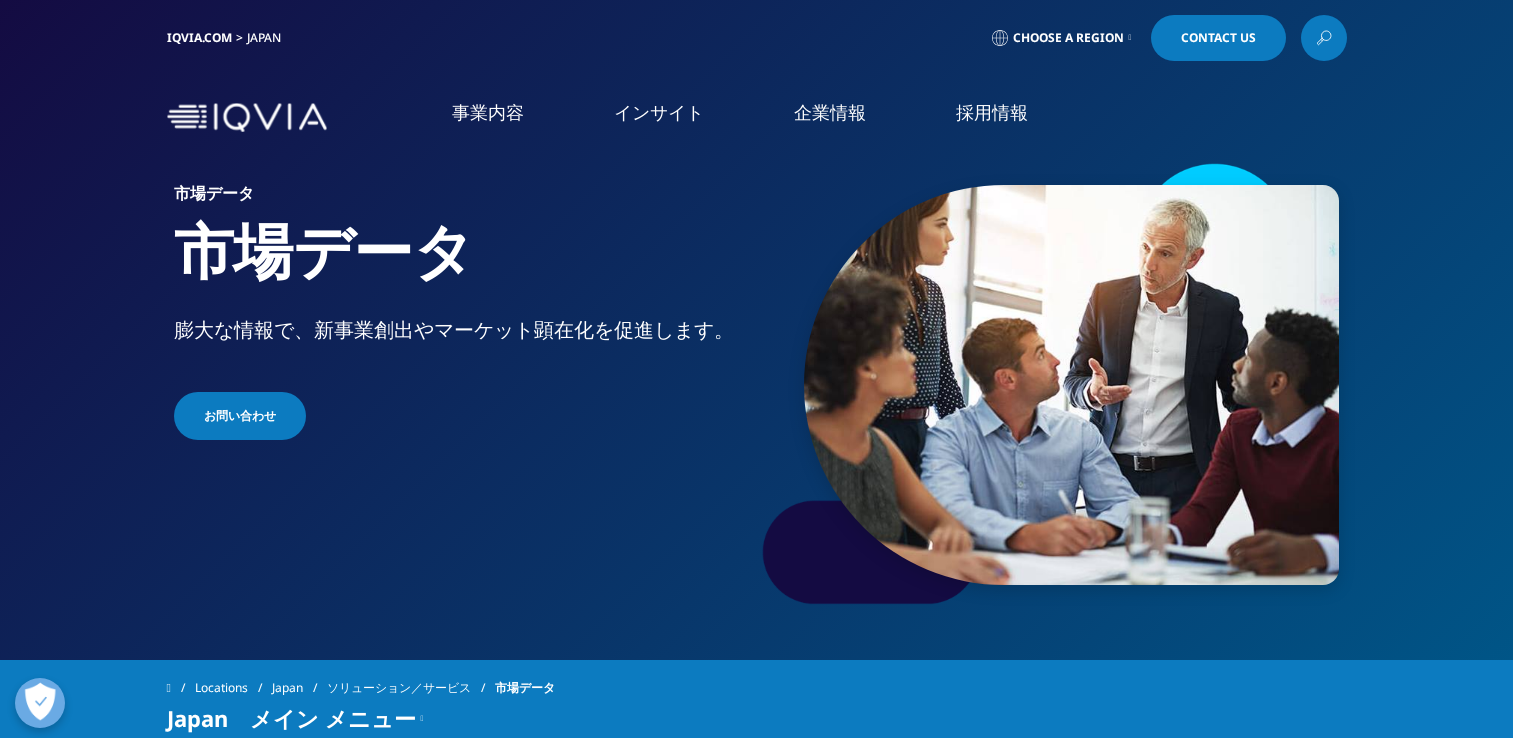 scroll, scrollTop: 100, scrollLeft: 0, axis: vertical 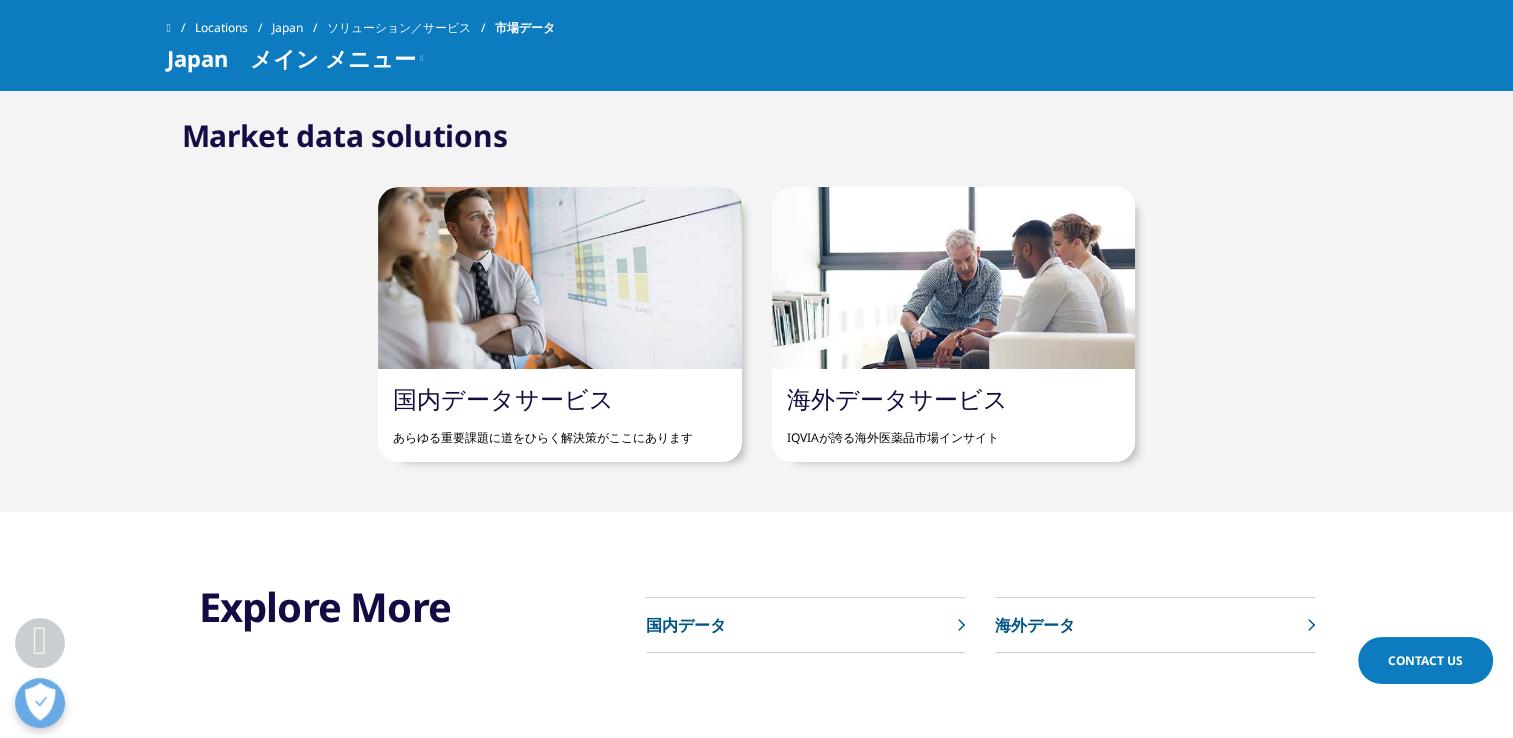 click on "海外データサービス" at bounding box center (897, 398) 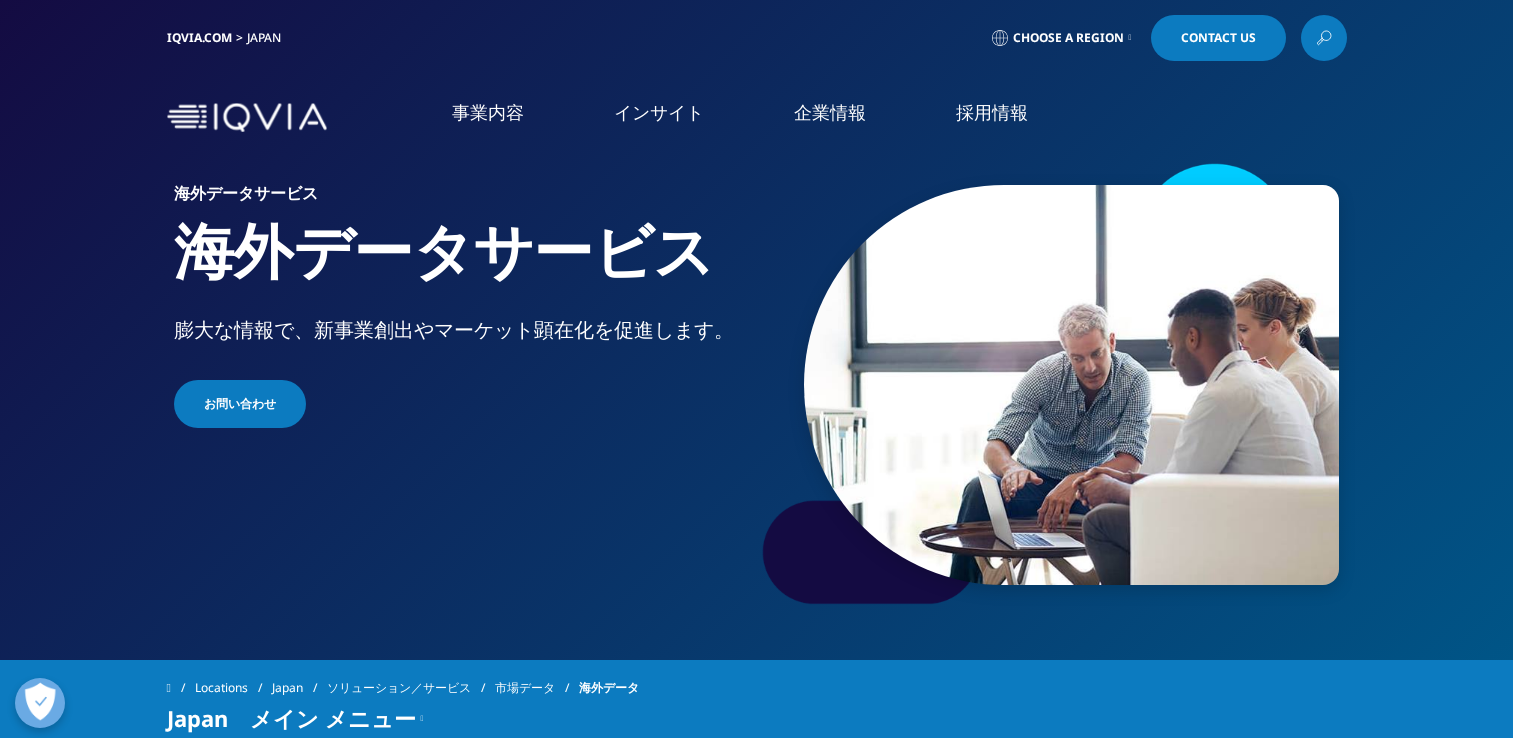 scroll, scrollTop: 0, scrollLeft: 0, axis: both 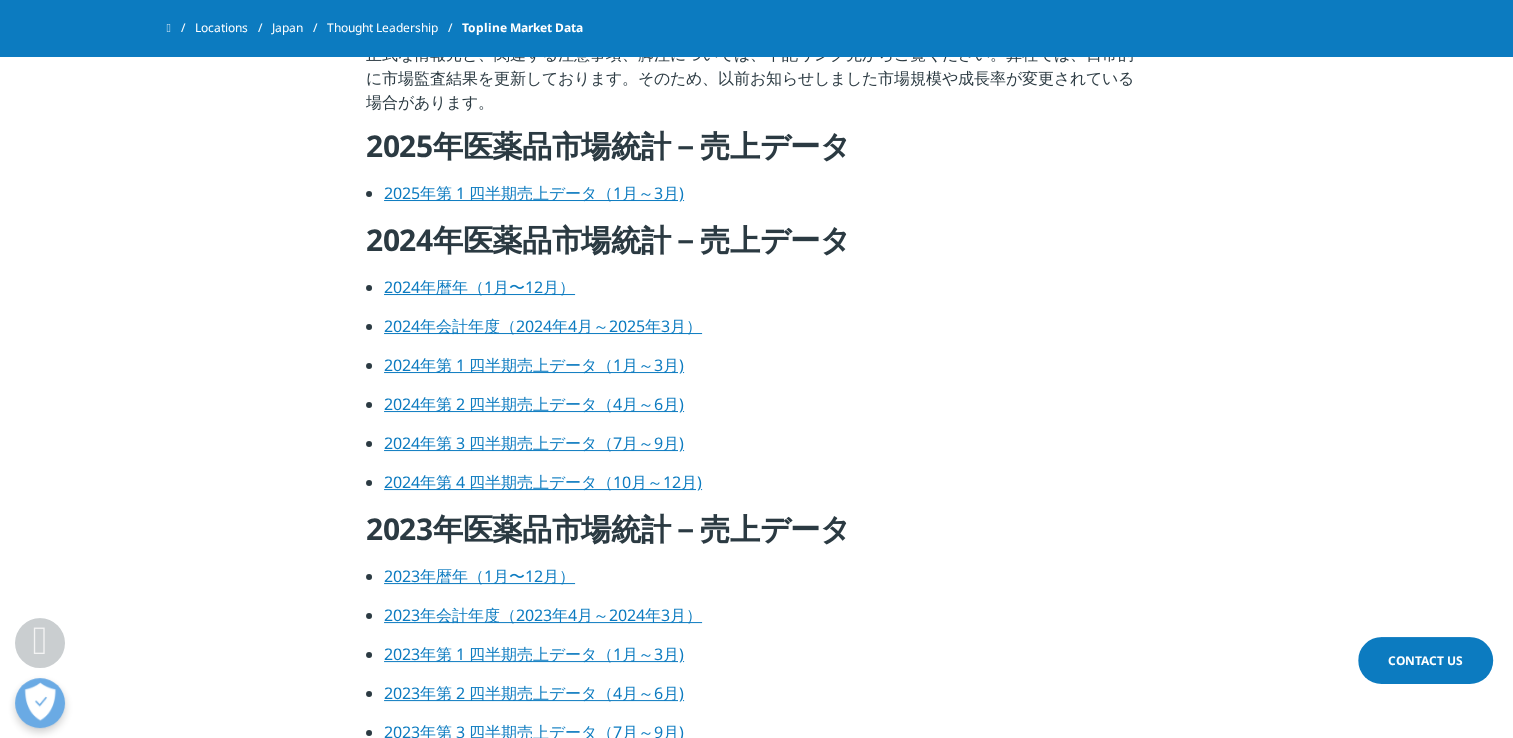 click on "2025年第 1 四半期売上データ（1月～3月)" at bounding box center [534, 193] 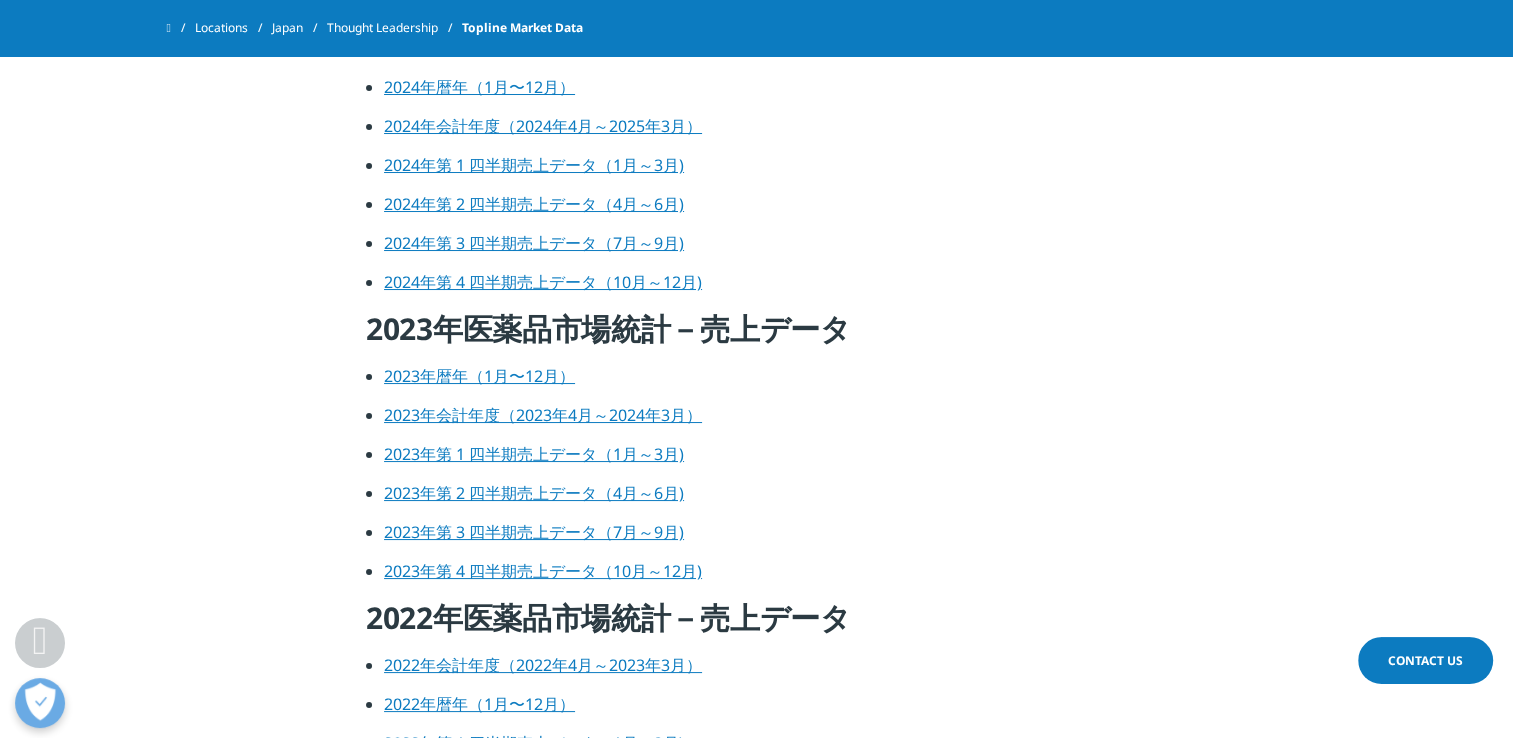 scroll, scrollTop: 1100, scrollLeft: 0, axis: vertical 